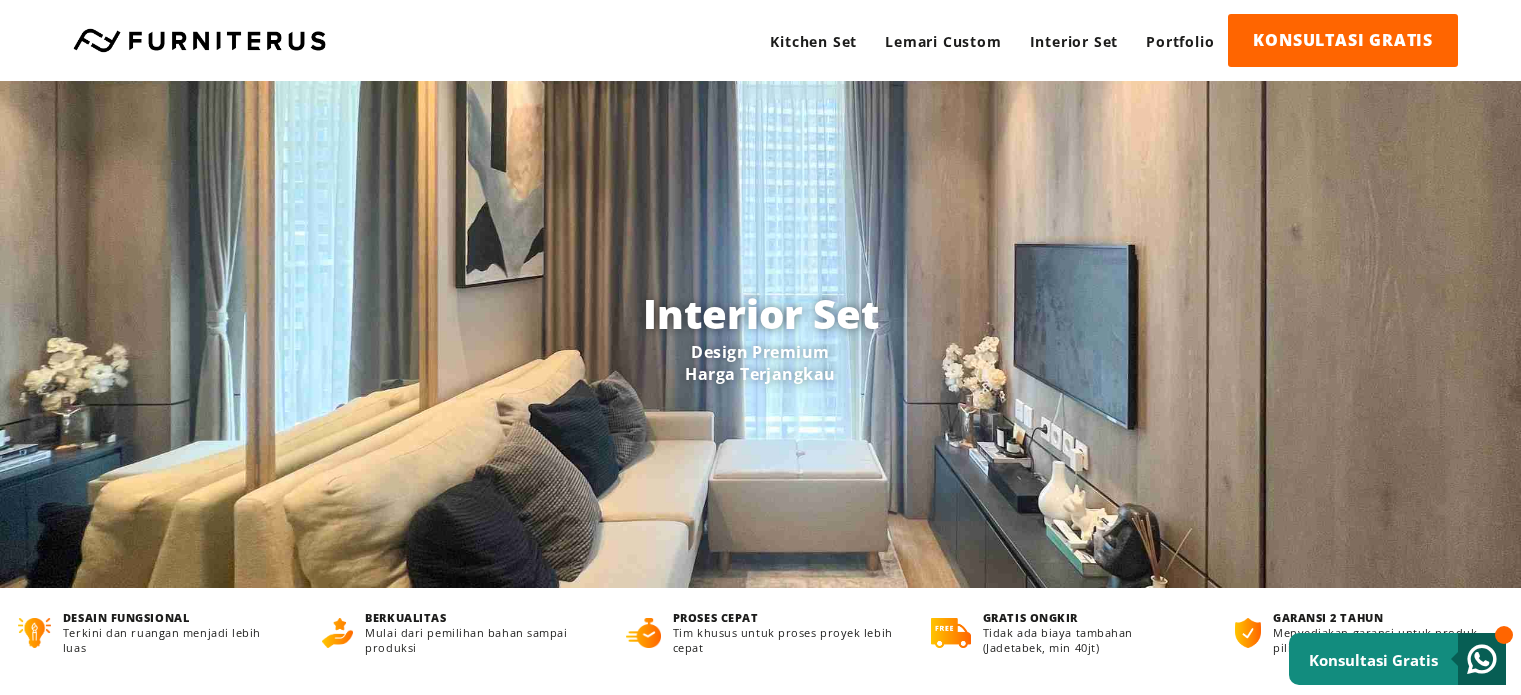 scroll, scrollTop: 0, scrollLeft: 0, axis: both 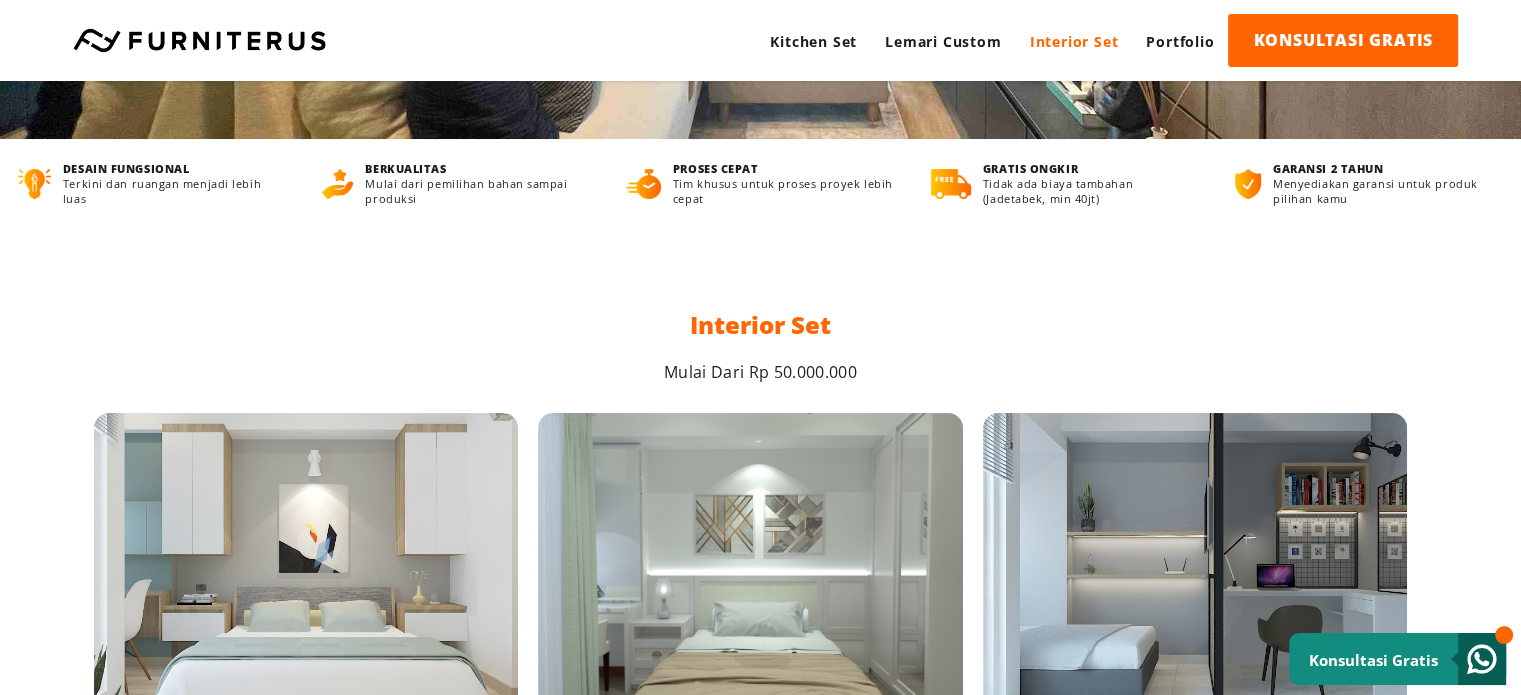click on "Interior Set" at bounding box center [1074, 41] 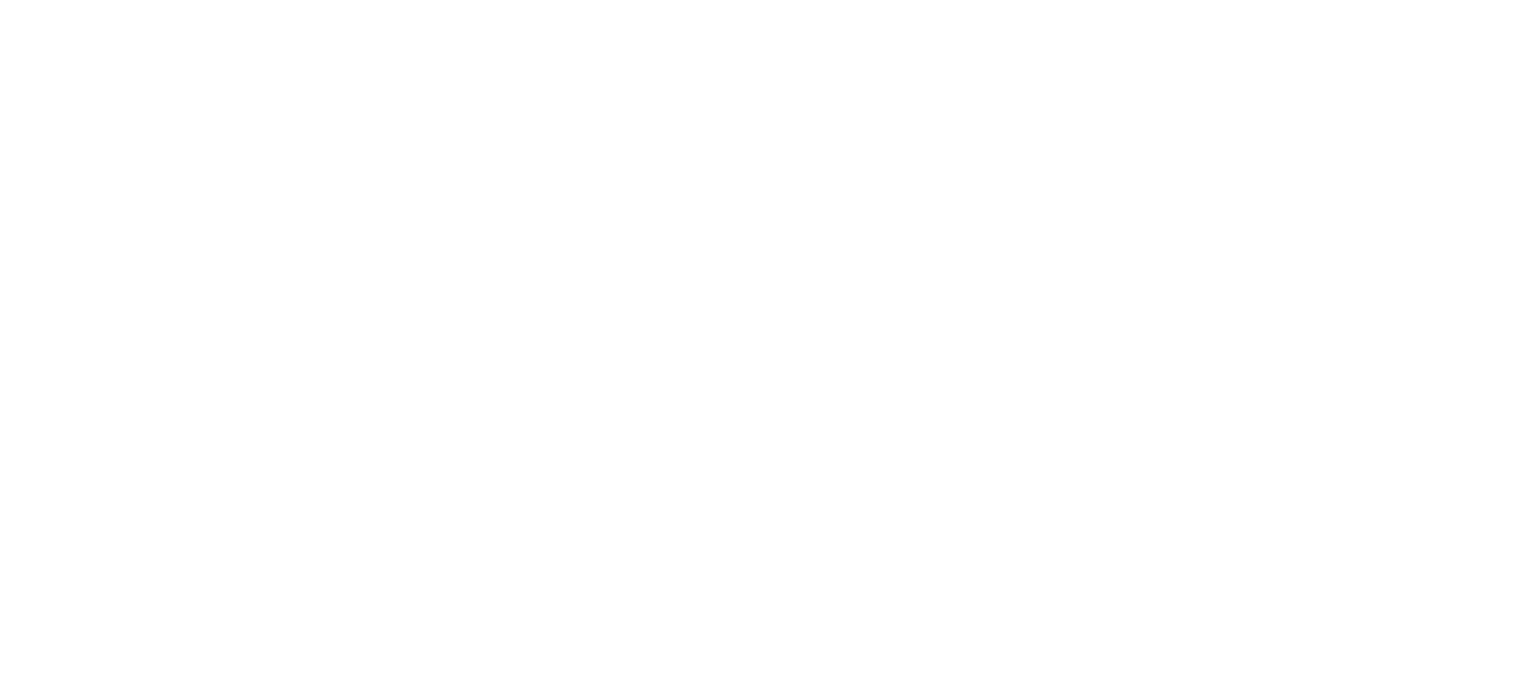 scroll, scrollTop: 0, scrollLeft: 0, axis: both 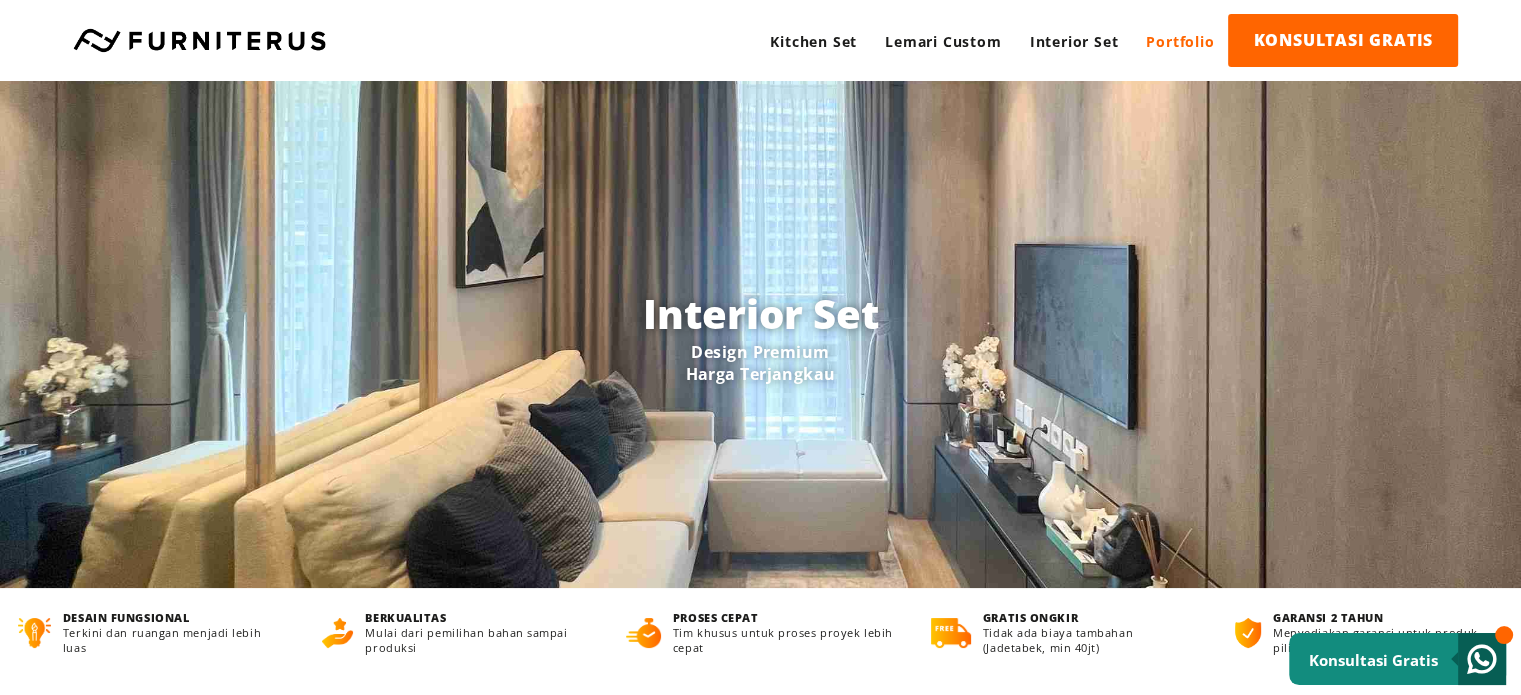 click on "Portfolio" at bounding box center (1180, 41) 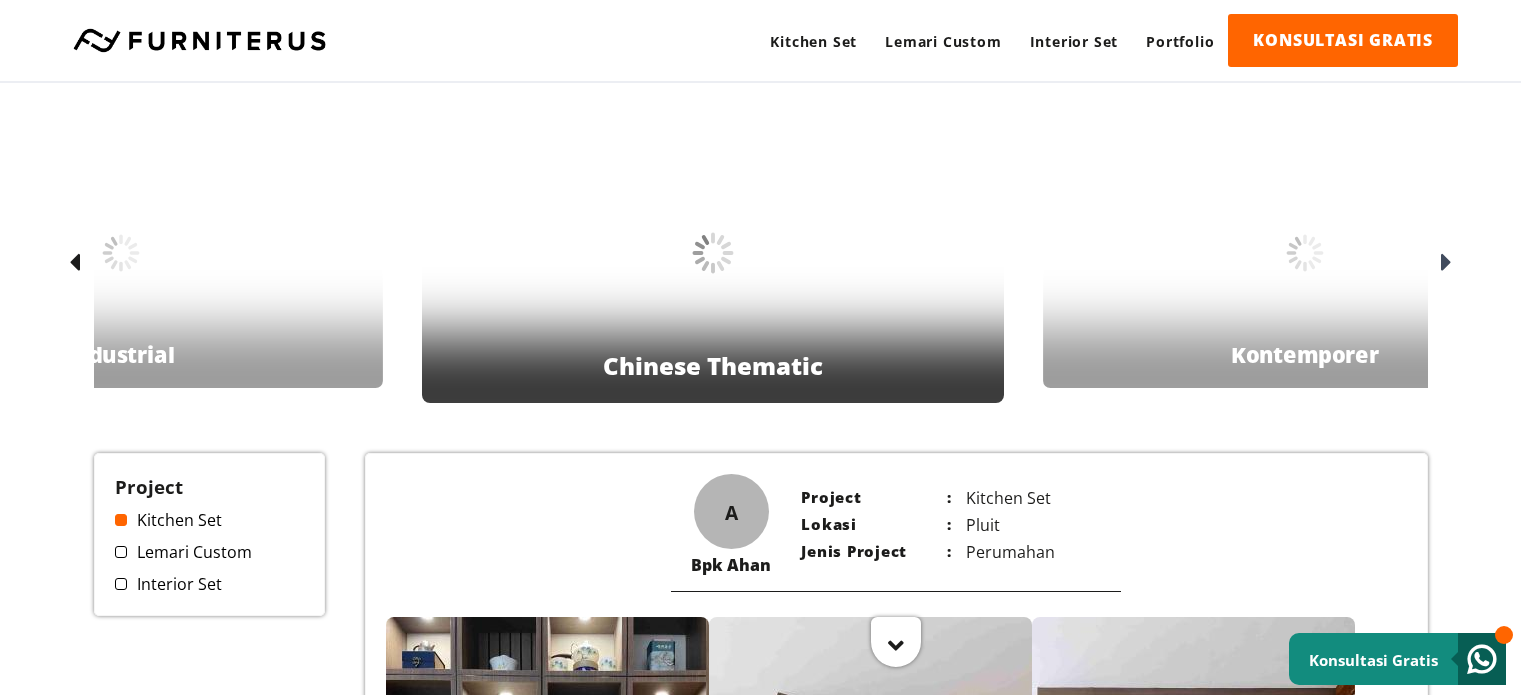 scroll, scrollTop: 0, scrollLeft: 0, axis: both 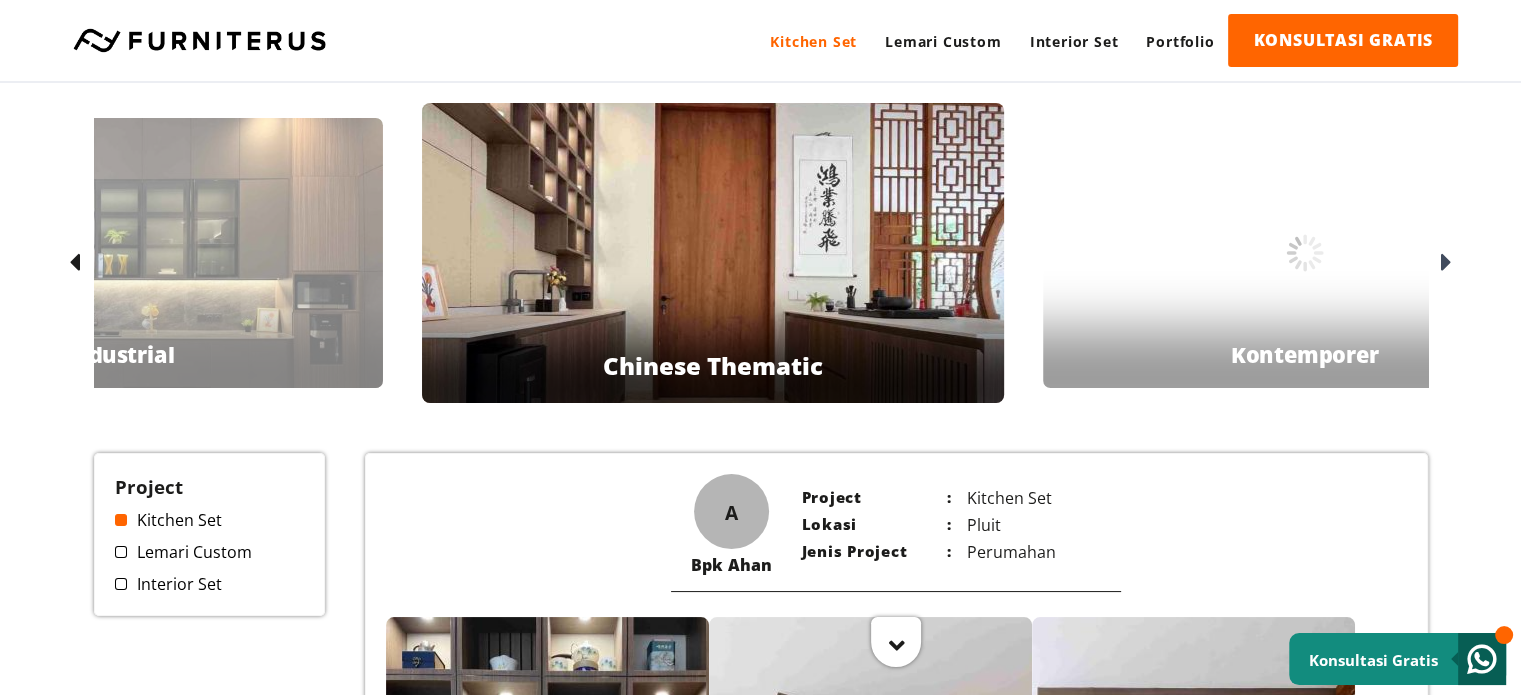click on "Kitchen Set" at bounding box center [813, 41] 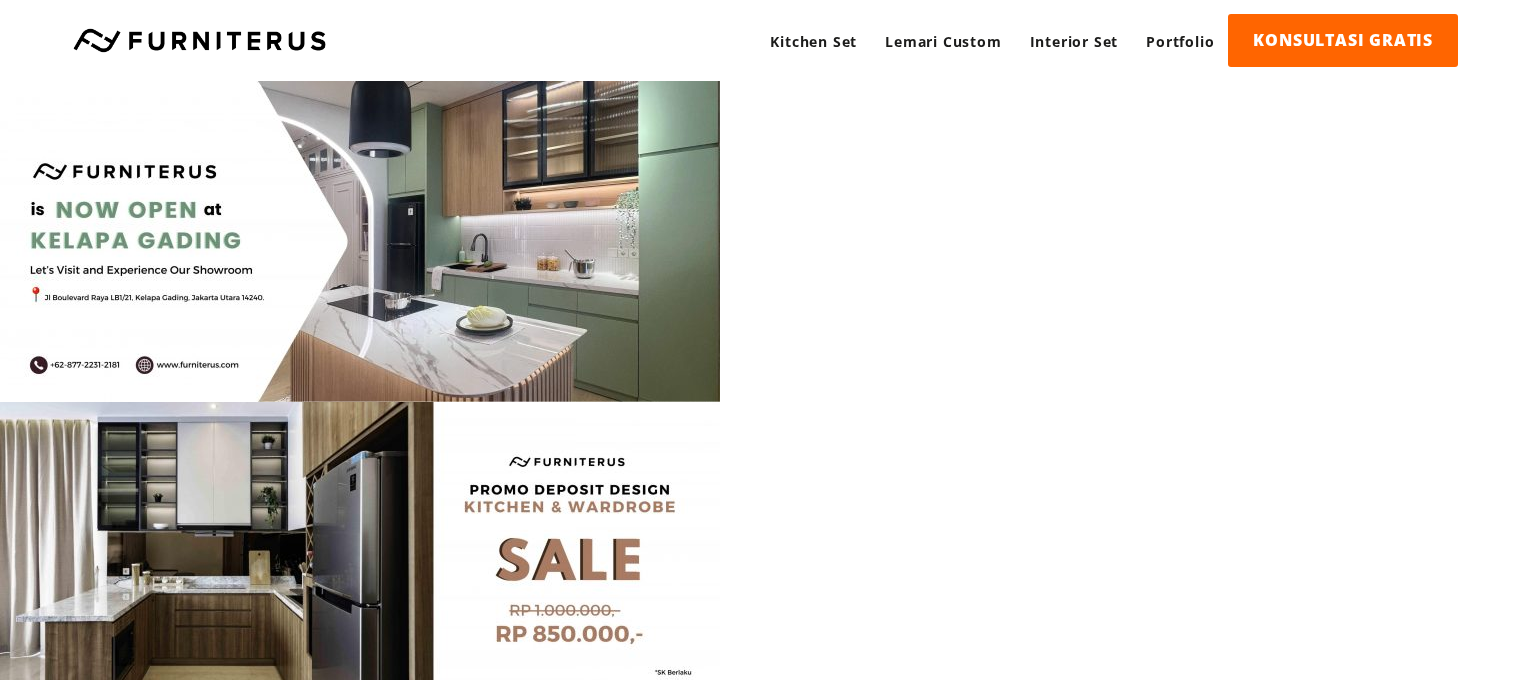 scroll, scrollTop: 0, scrollLeft: 0, axis: both 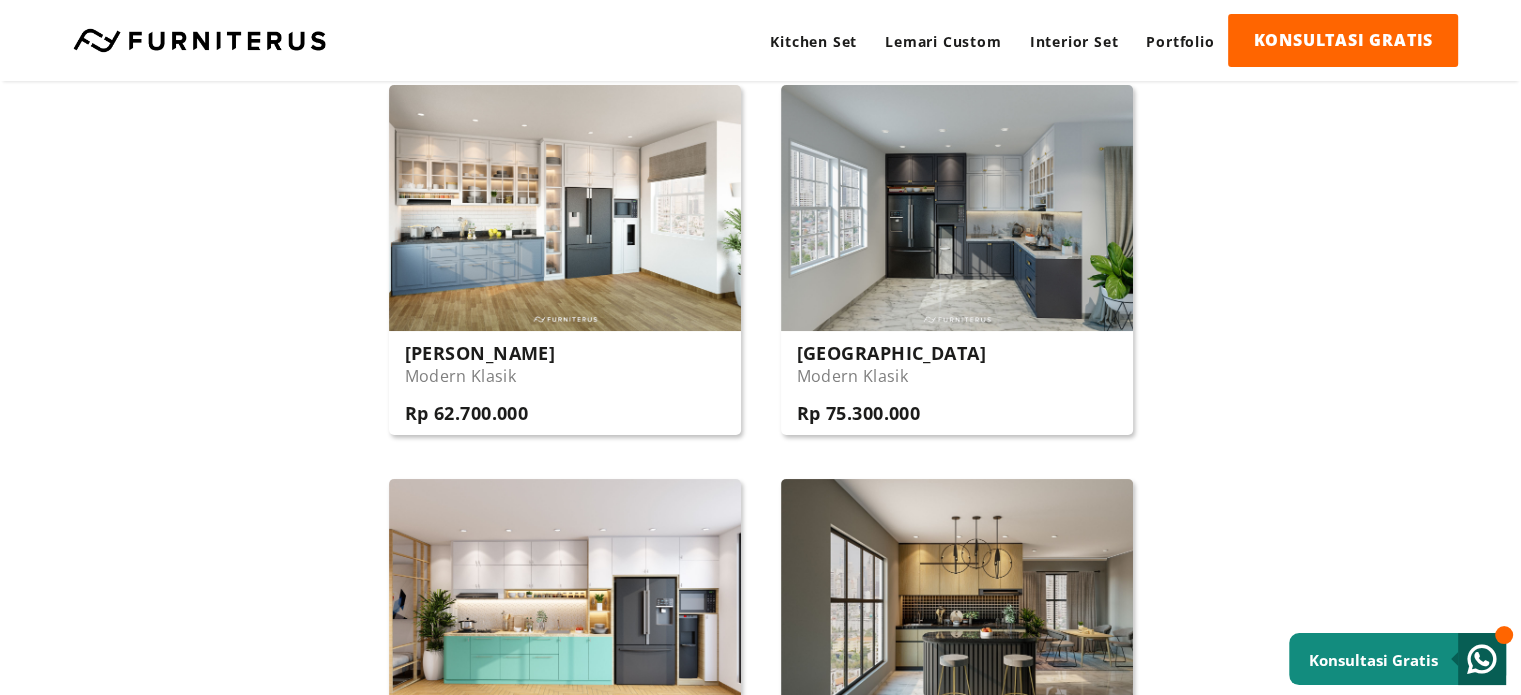 click on "Desain Pilihan Untuk Anda
Beragam Desain Fungsional dan Bisa Custom   Sesuai Kebutuhan Anda
Vayla
Skandinavia
Rp 37.900.000
Lena
Skandinavia
Rp 48.200.000
Leuven
Modern Minimalis
Rp 27.400.000" at bounding box center (760, 638) 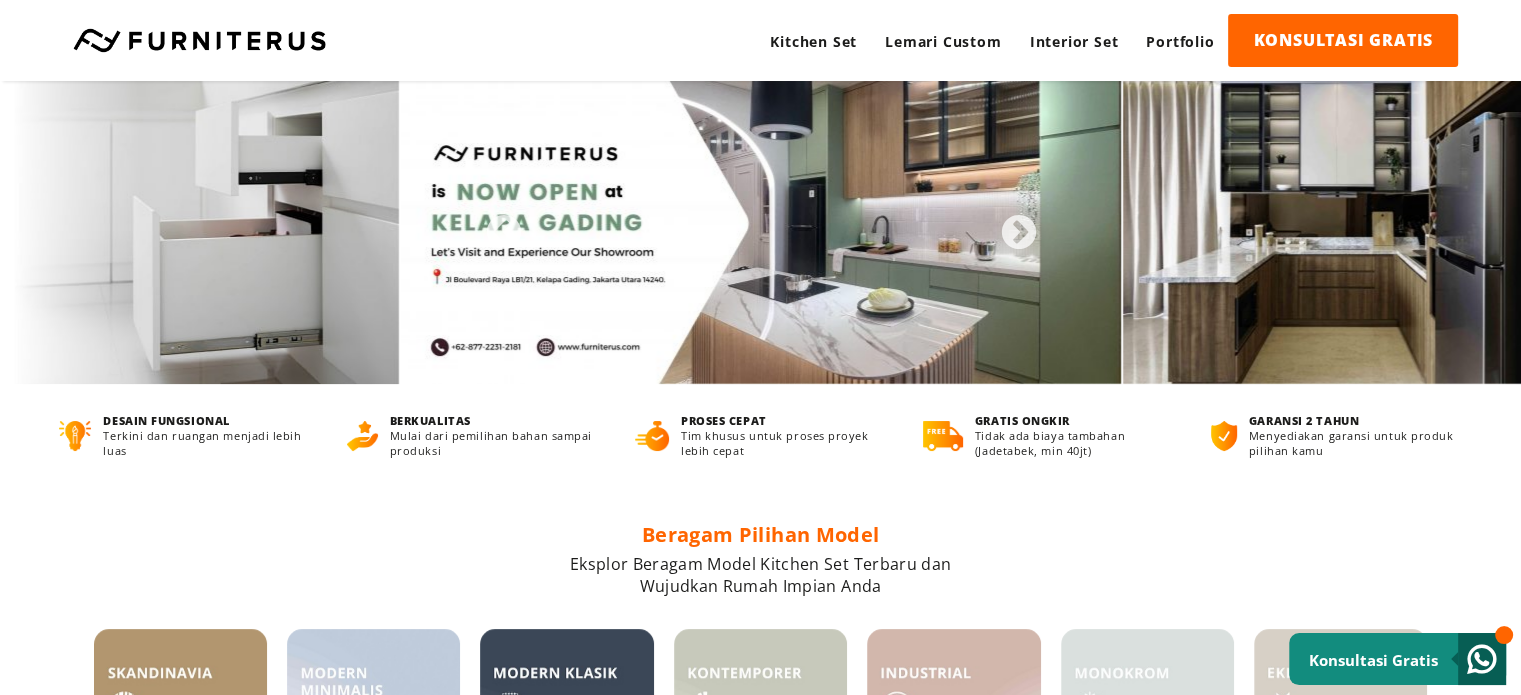 scroll, scrollTop: 0, scrollLeft: 0, axis: both 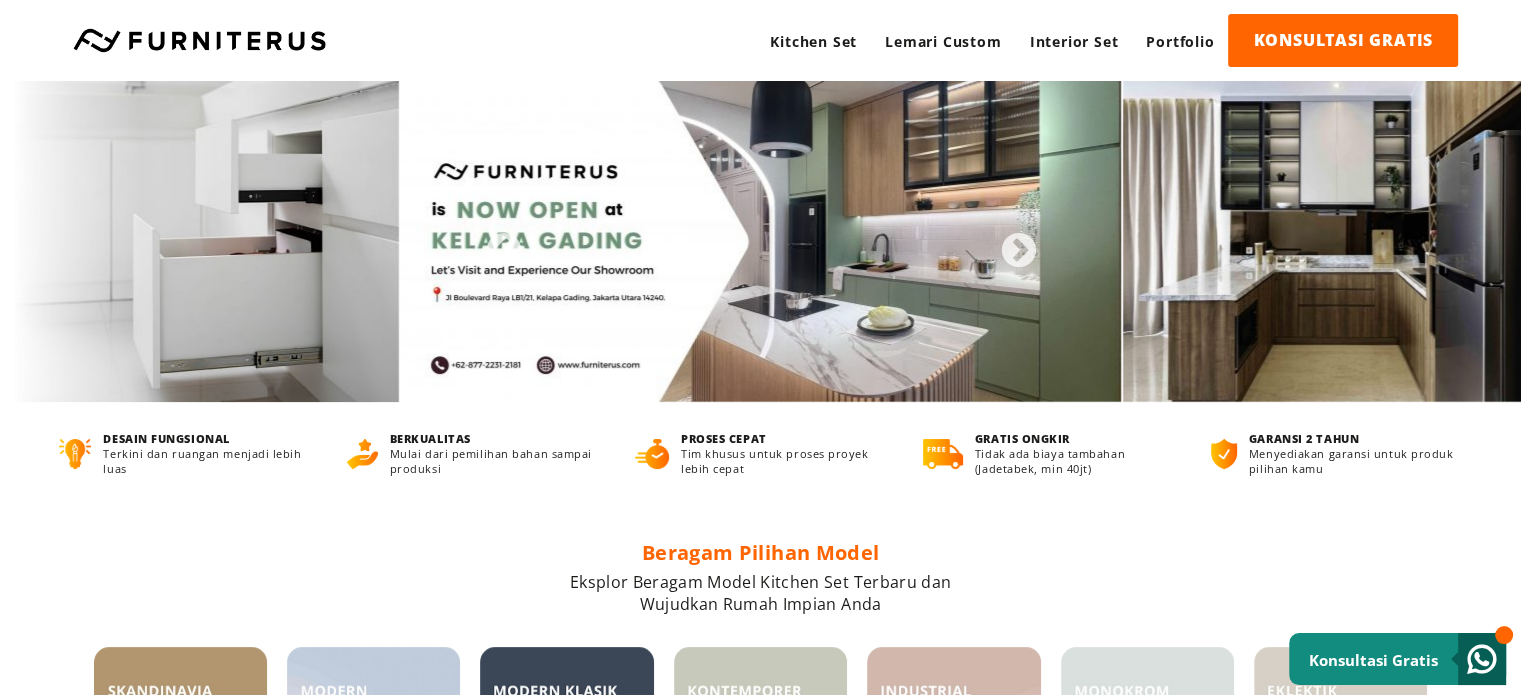 drag, startPoint x: 1532, startPoint y: 290, endPoint x: 1534, endPoint y: -12, distance: 302.00662 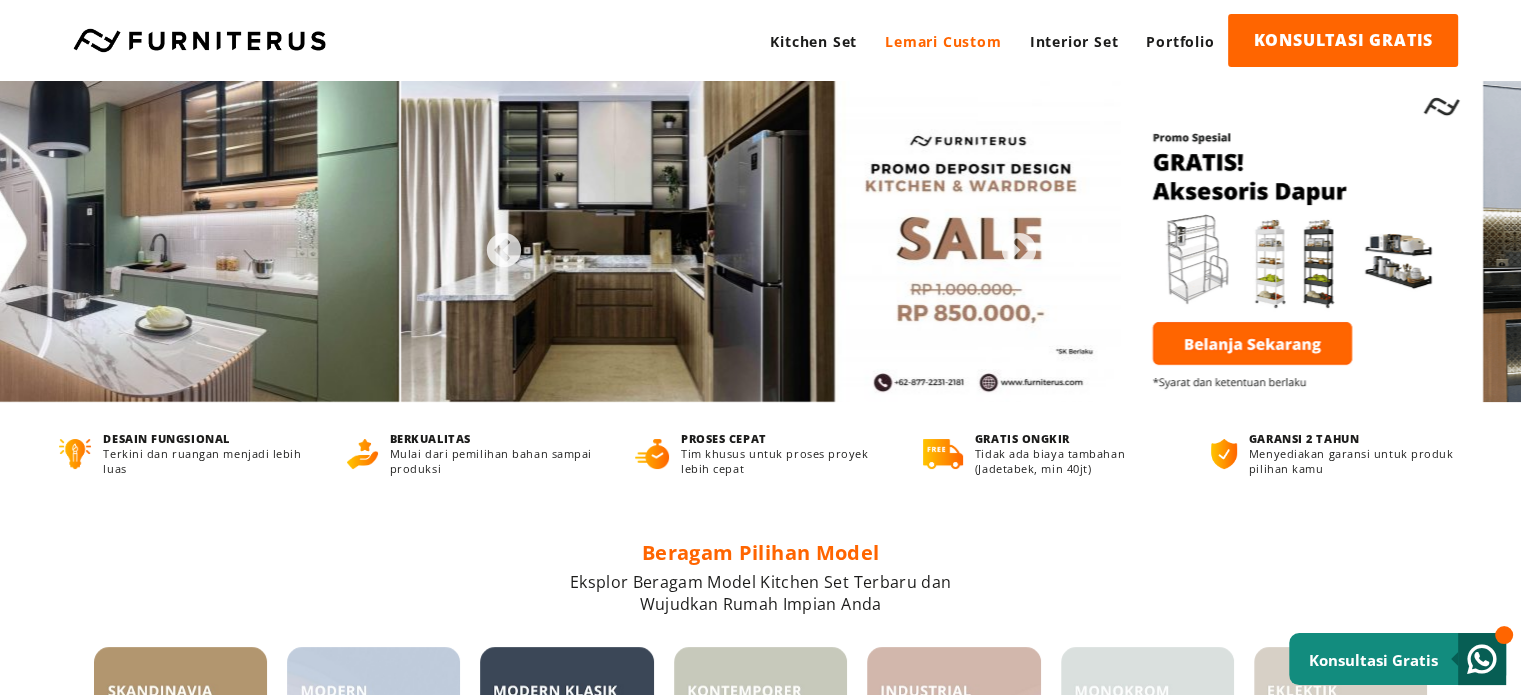 click on "Lemari Custom" at bounding box center [943, 41] 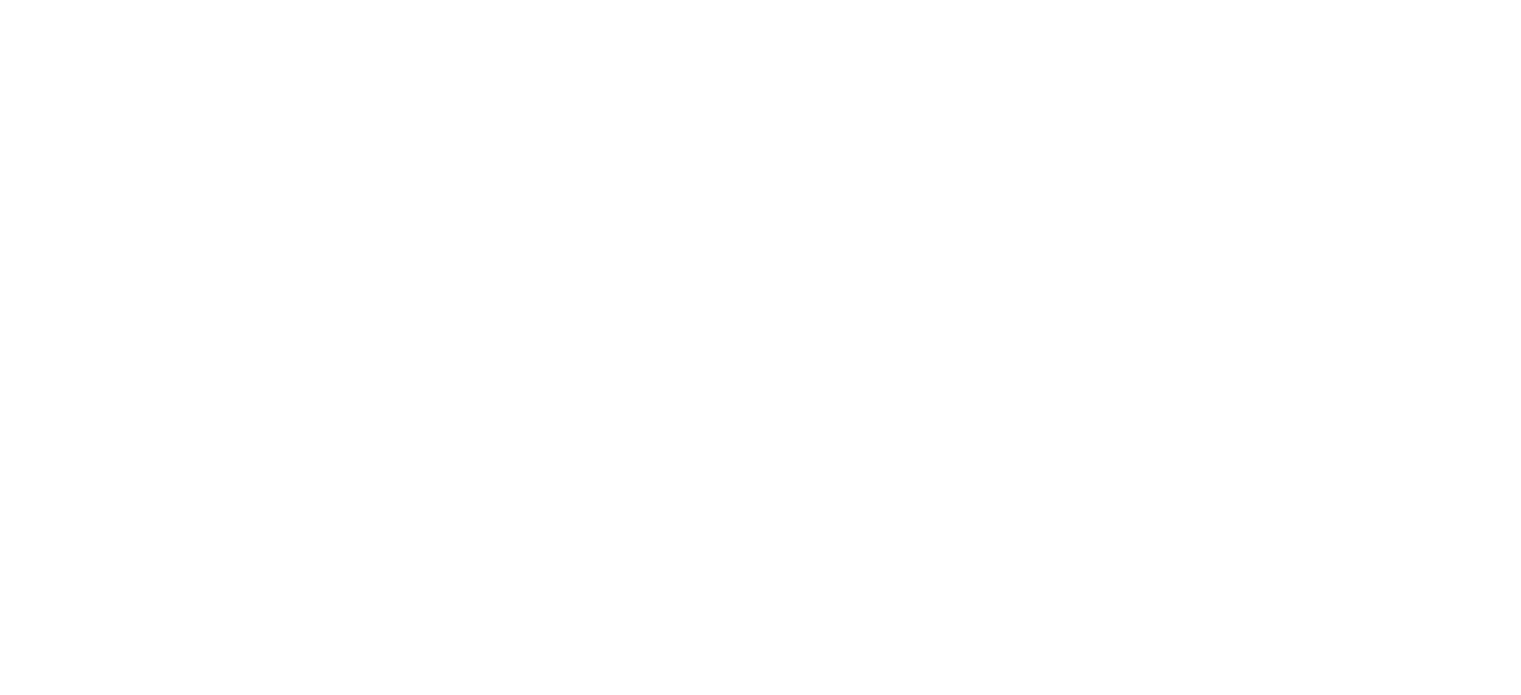 scroll, scrollTop: 0, scrollLeft: 0, axis: both 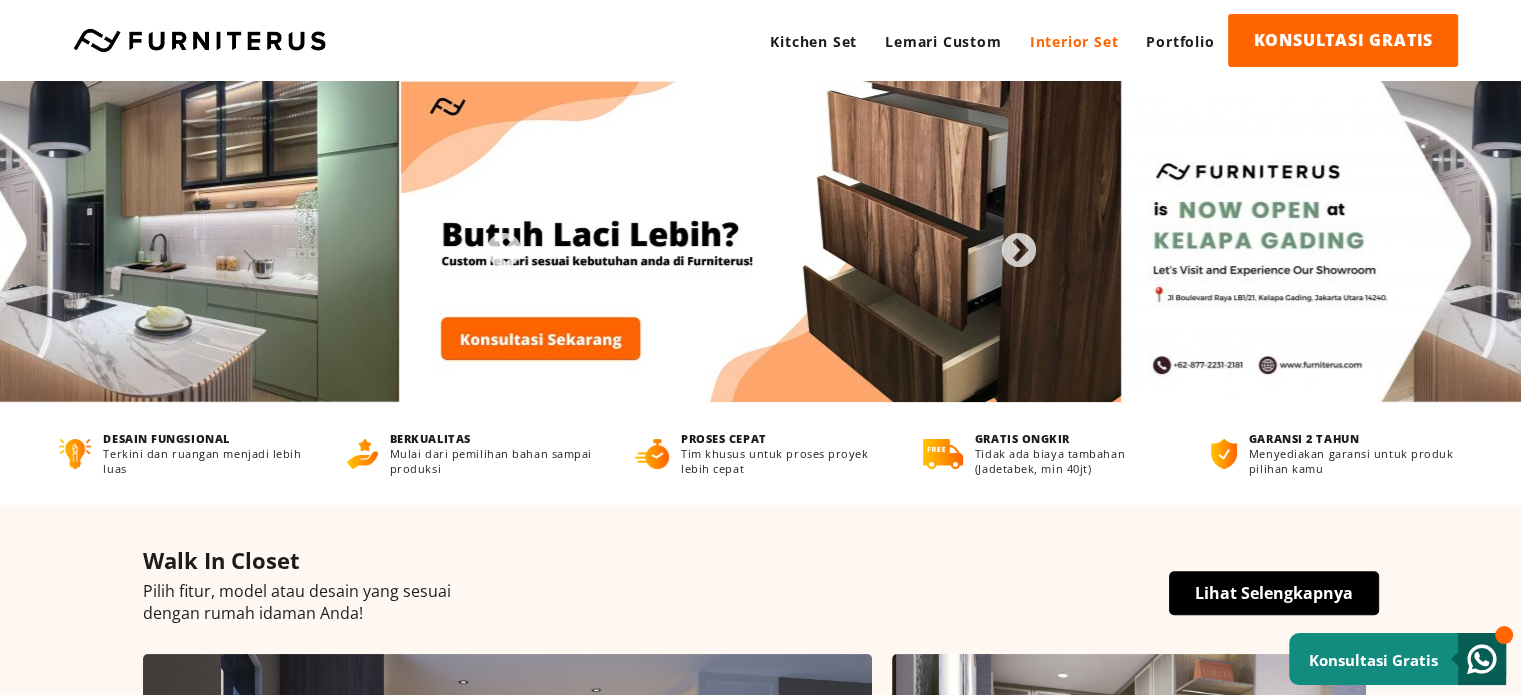 click on "Interior Set" at bounding box center [1074, 41] 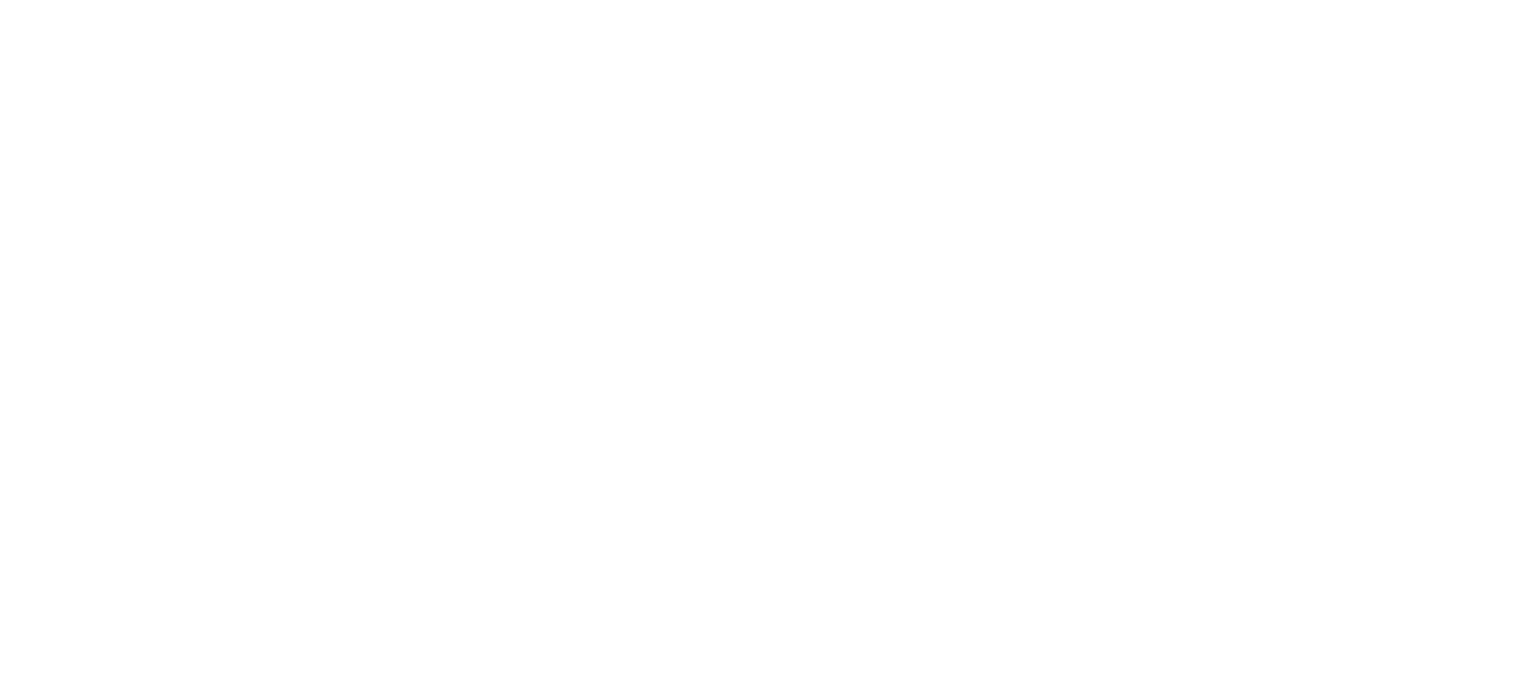 scroll, scrollTop: 0, scrollLeft: 0, axis: both 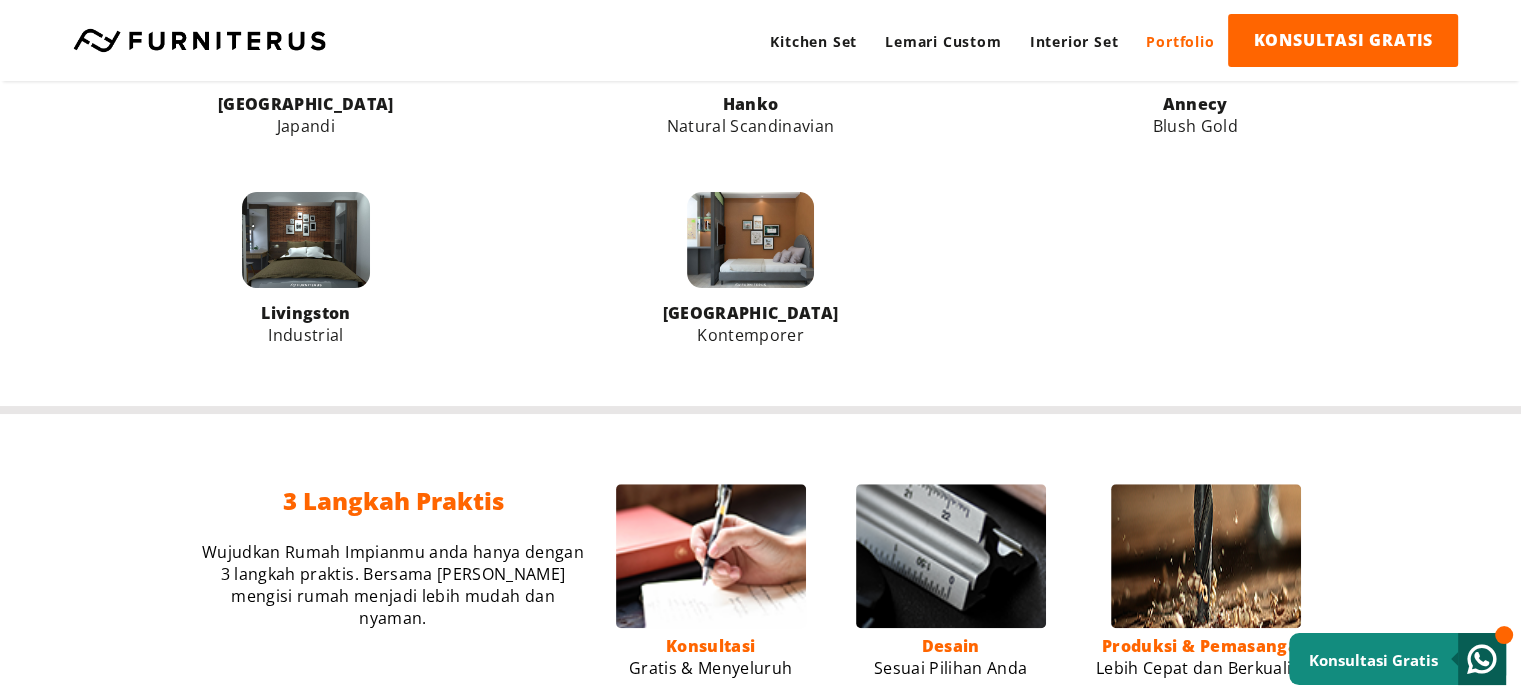 click on "Portfolio" at bounding box center [1180, 41] 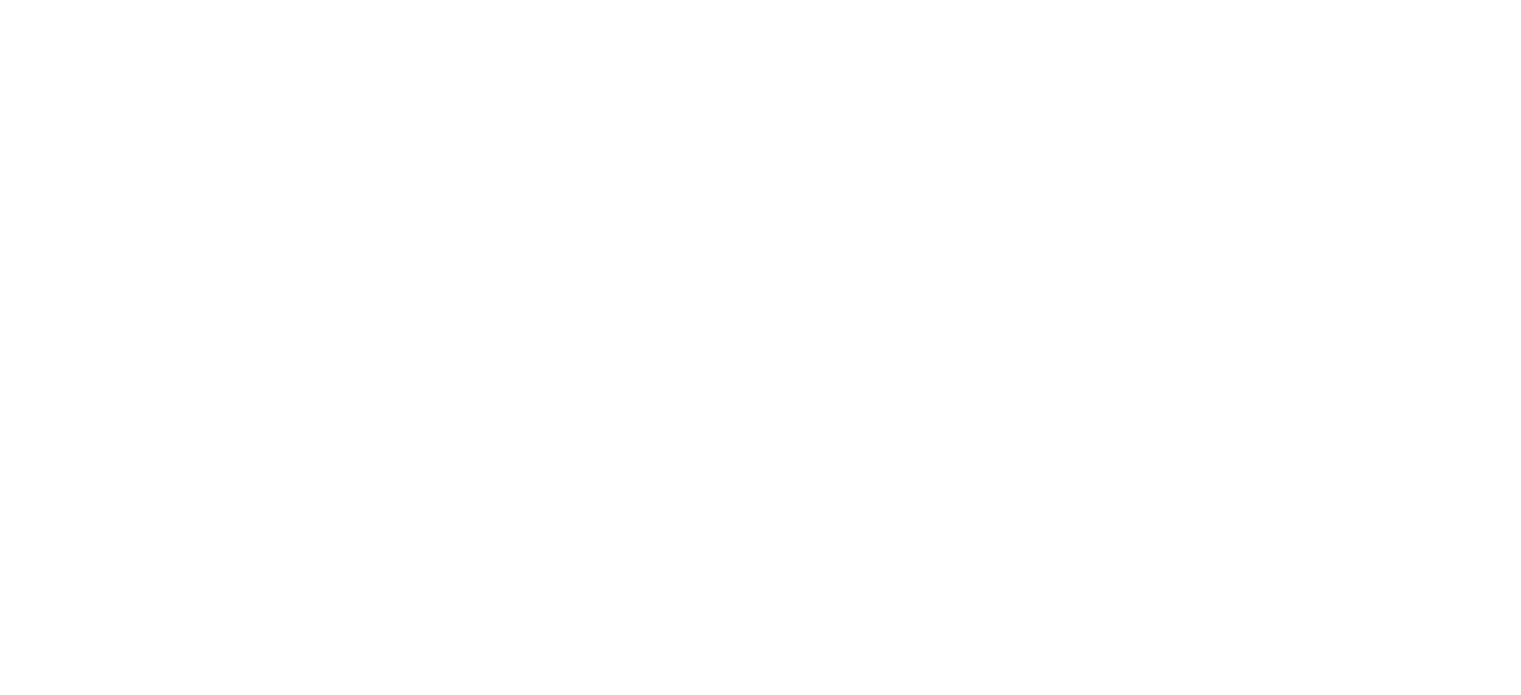scroll, scrollTop: 0, scrollLeft: 0, axis: both 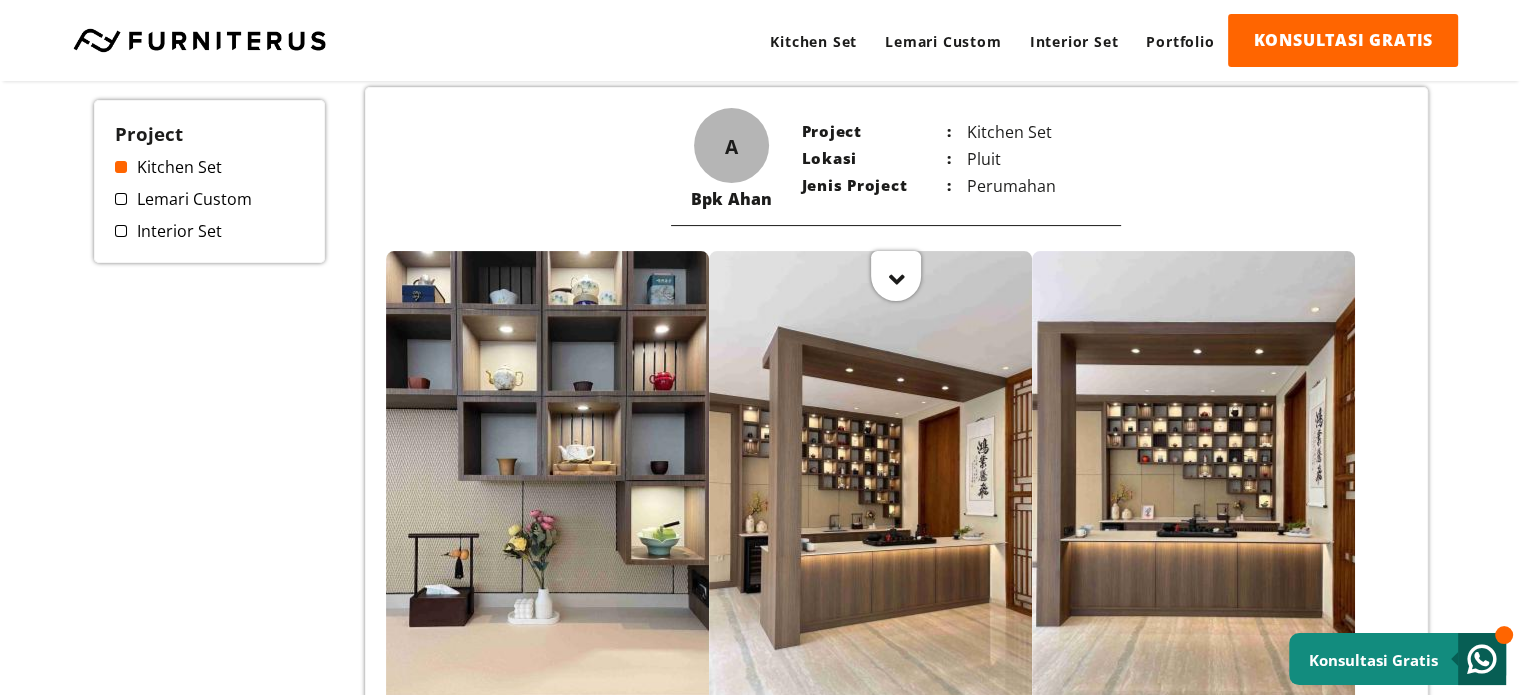 click on "Lemari Custom" at bounding box center (210, 199) 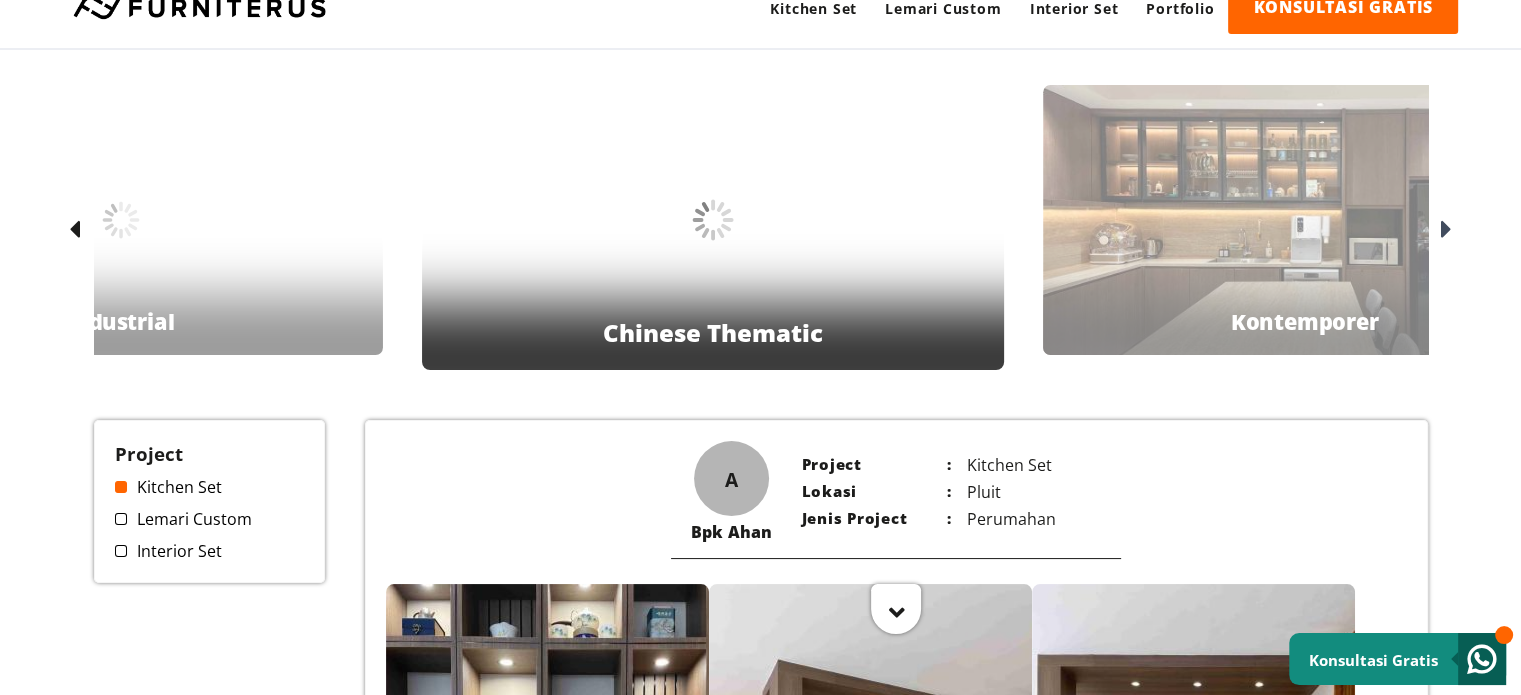 scroll, scrollTop: 0, scrollLeft: 0, axis: both 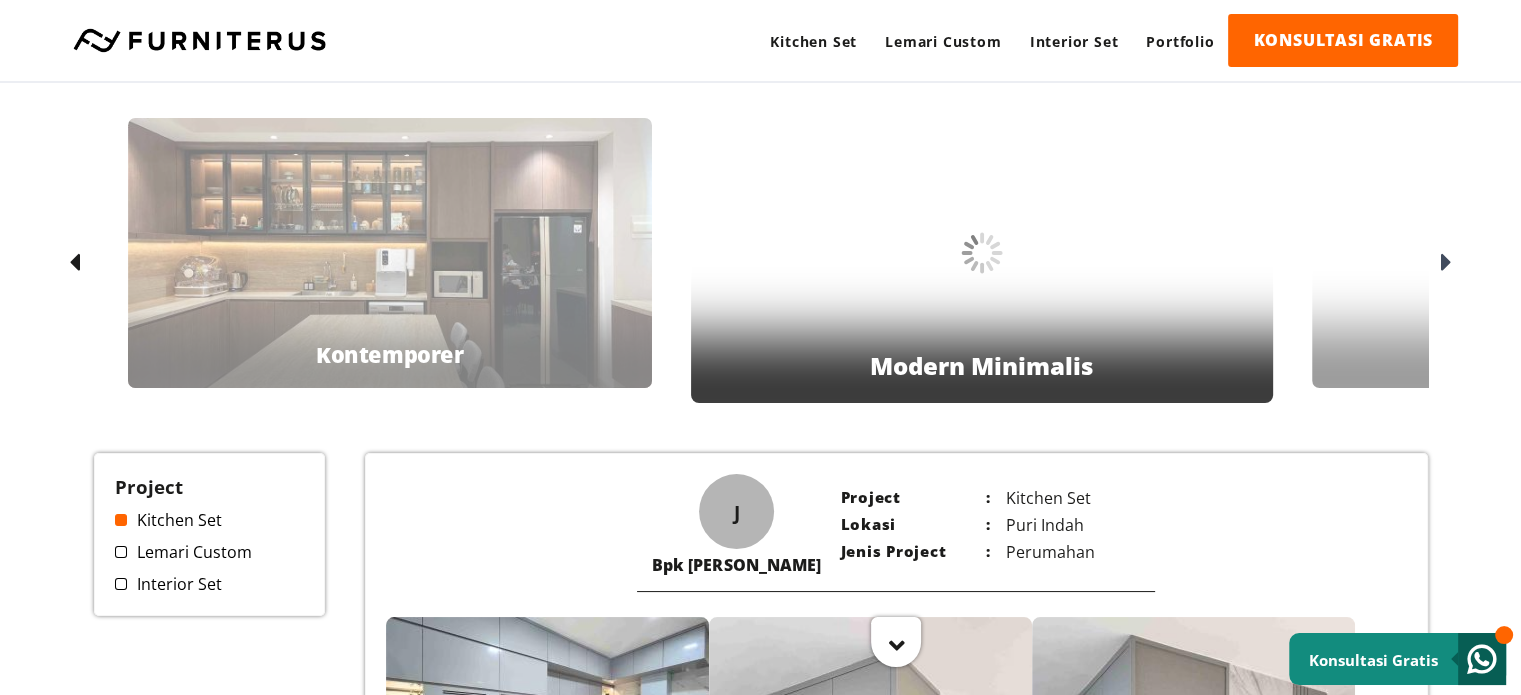 drag, startPoint x: 1176, startPoint y: 319, endPoint x: 264, endPoint y: 295, distance: 912.31573 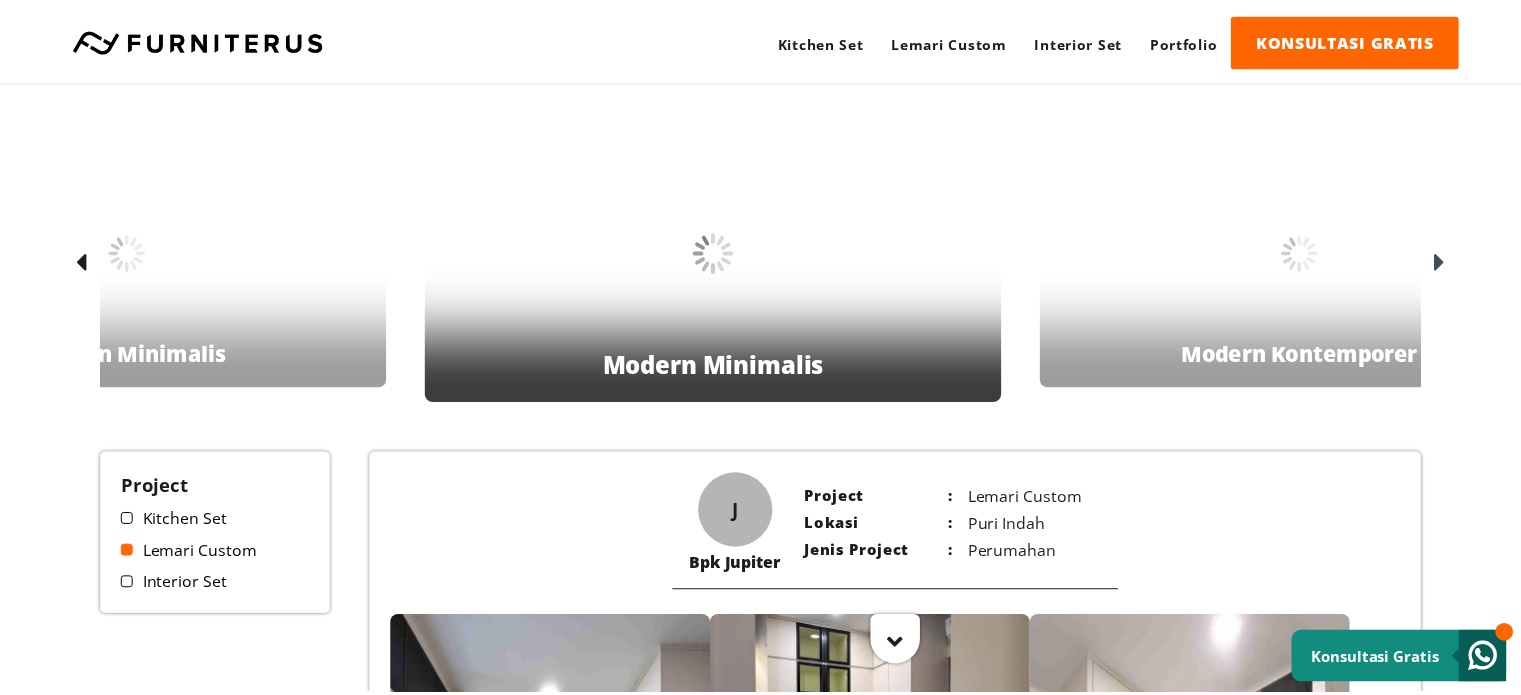 scroll, scrollTop: 0, scrollLeft: 0, axis: both 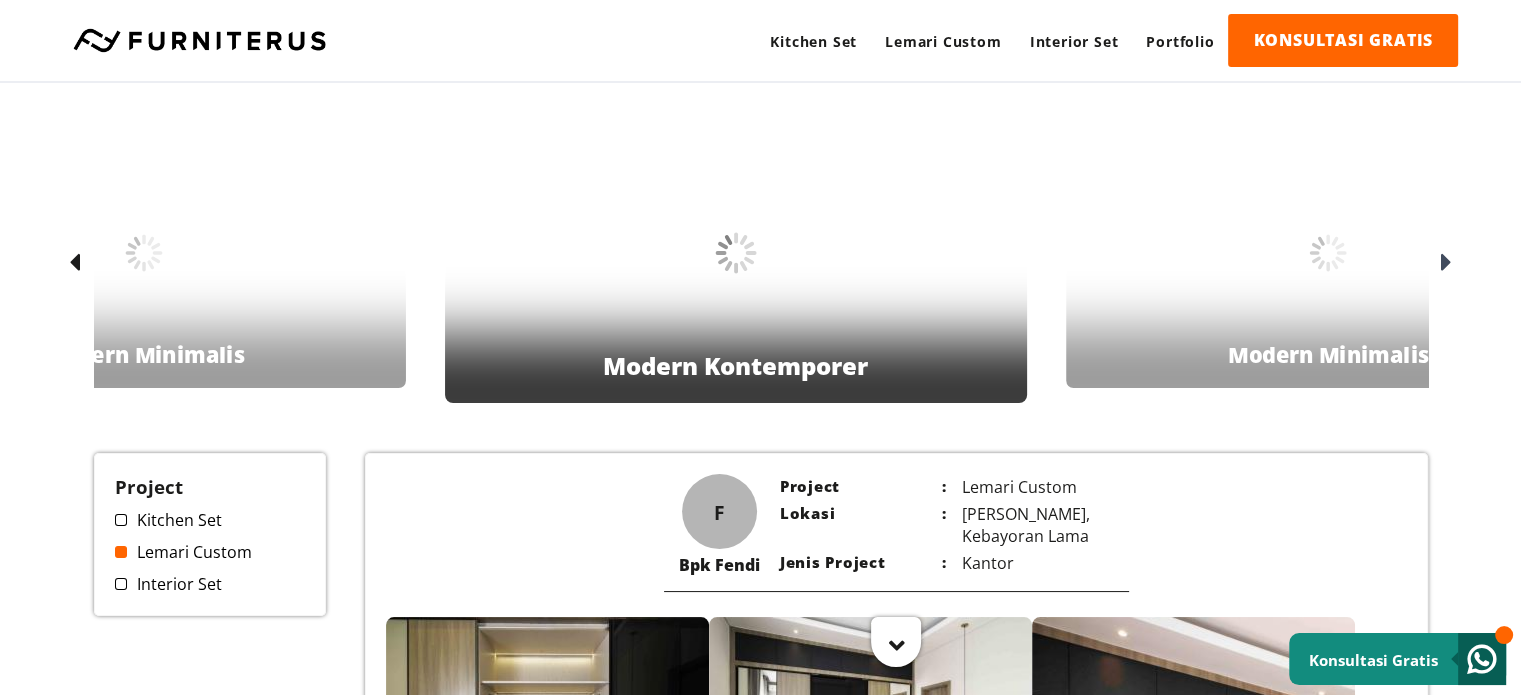 drag, startPoint x: 1233, startPoint y: 347, endPoint x: 687, endPoint y: 331, distance: 546.2344 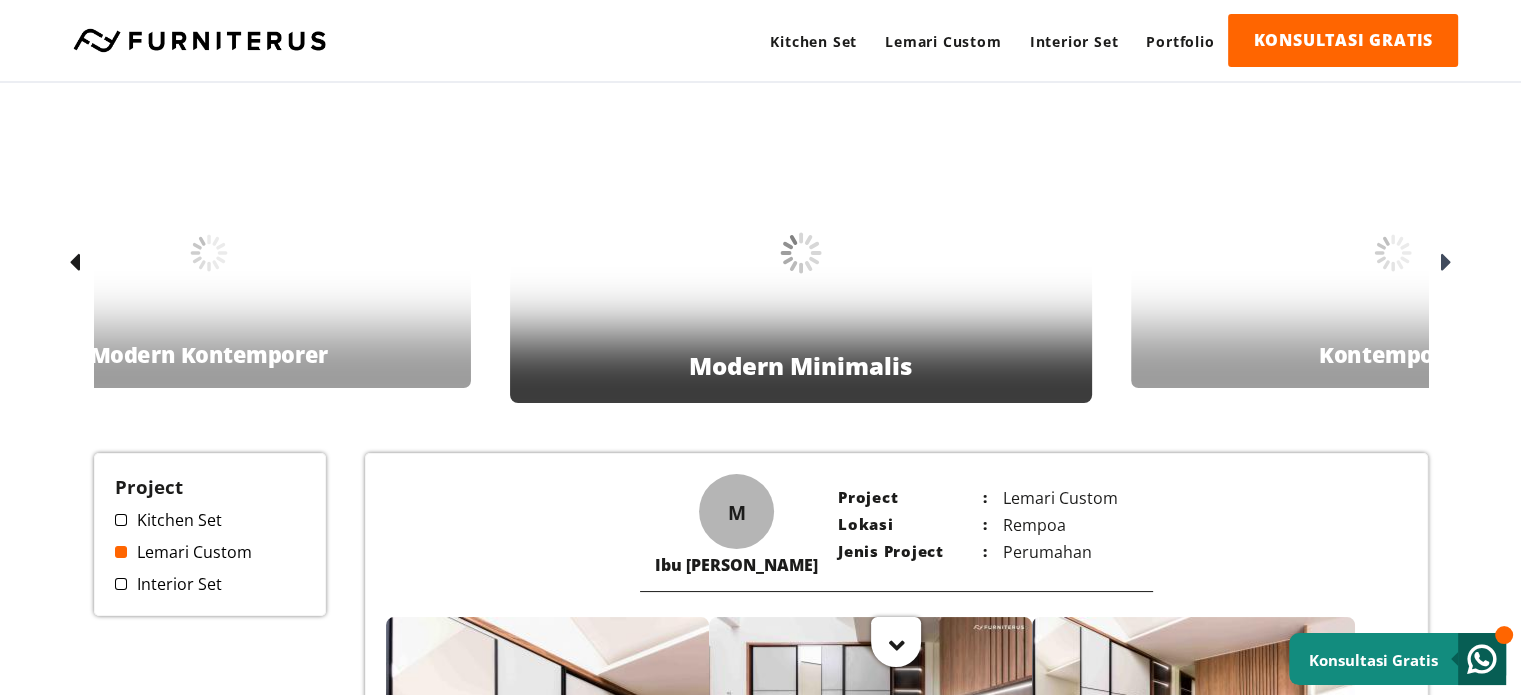 drag, startPoint x: 1178, startPoint y: 327, endPoint x: 776, endPoint y: 327, distance: 402 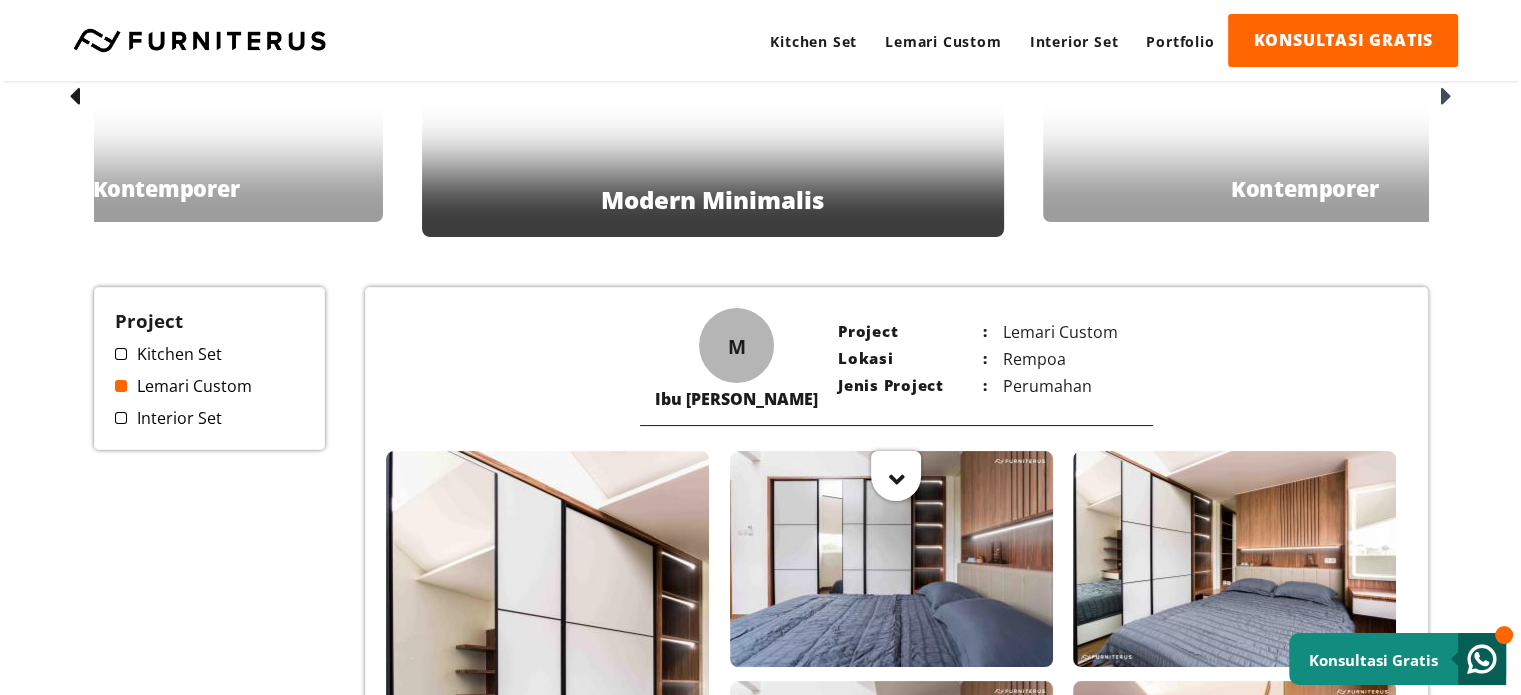 scroll, scrollTop: 0, scrollLeft: 0, axis: both 